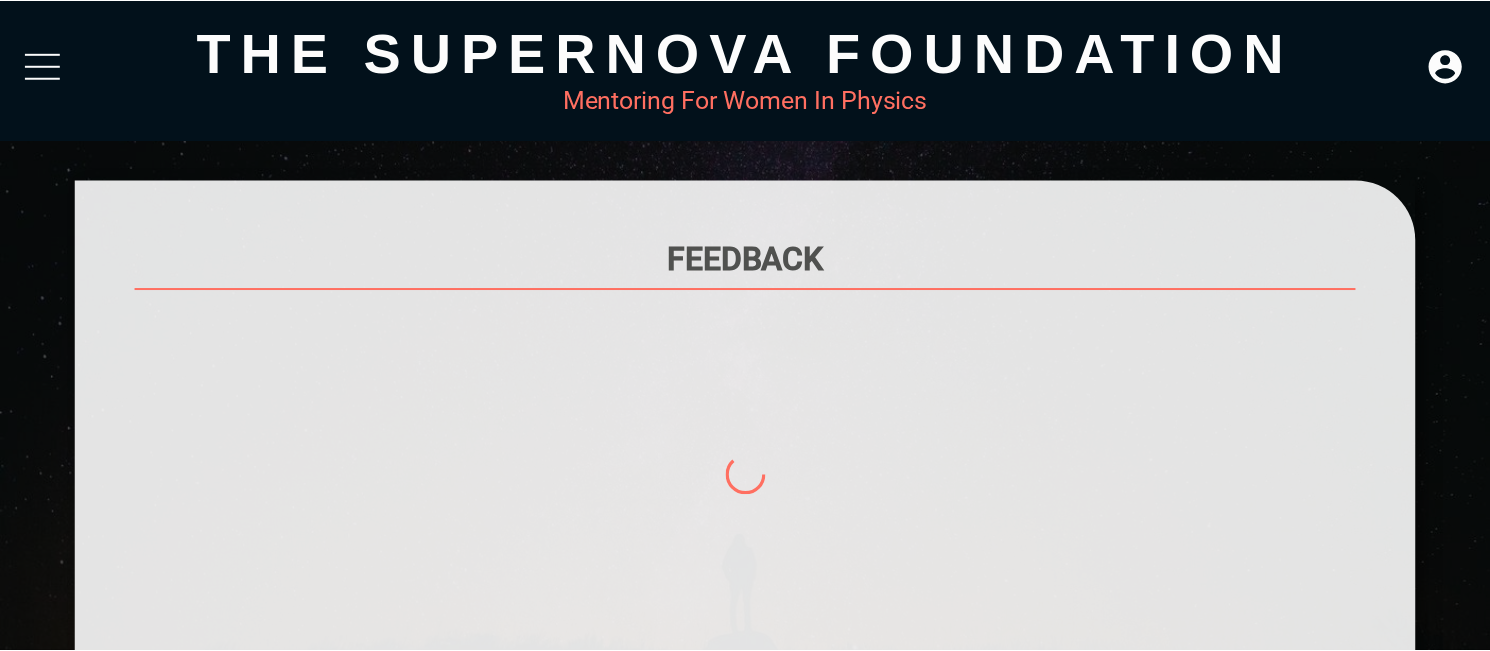 scroll, scrollTop: 0, scrollLeft: 0, axis: both 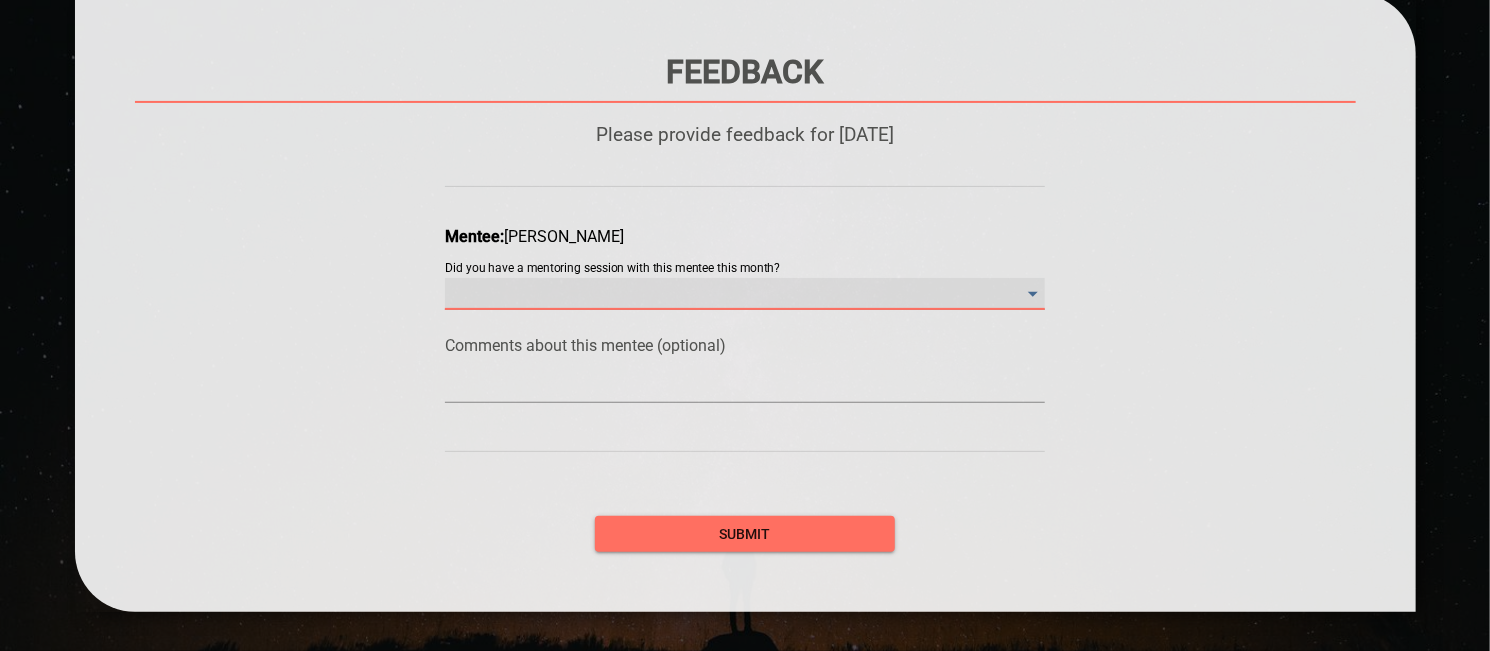 click on "​" at bounding box center (745, 294) 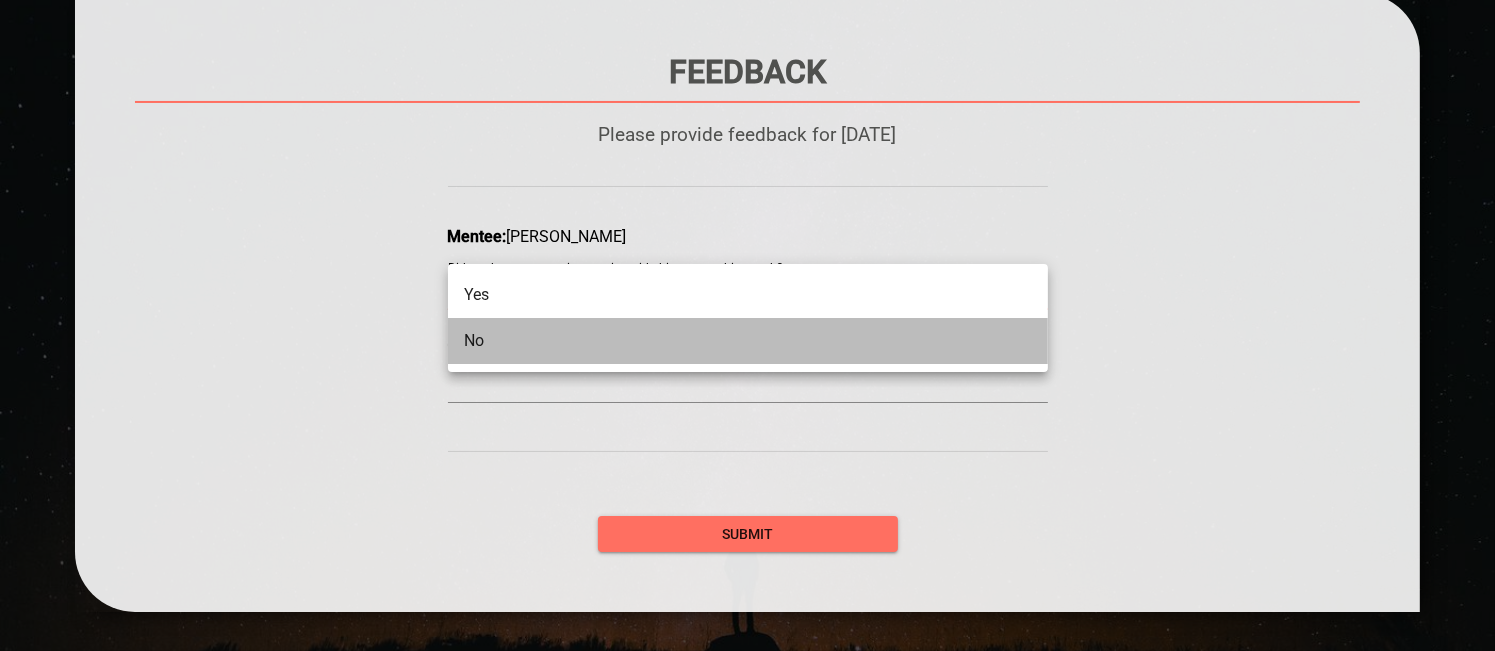 click on "No" at bounding box center [748, 341] 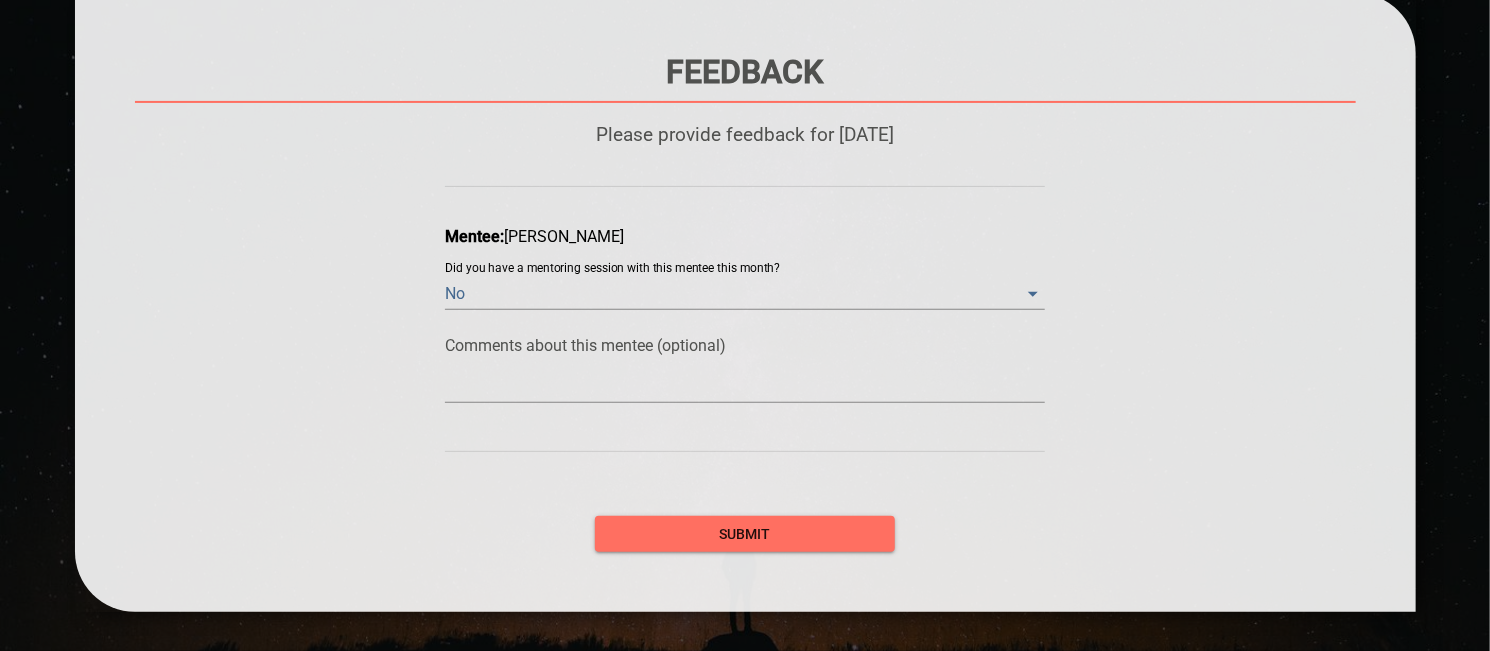 click on "Mentee:  [PERSON_NAME]  Did you have a mentoring session with this mentee this month? No Comments about this mentee (optional)" at bounding box center (745, 319) 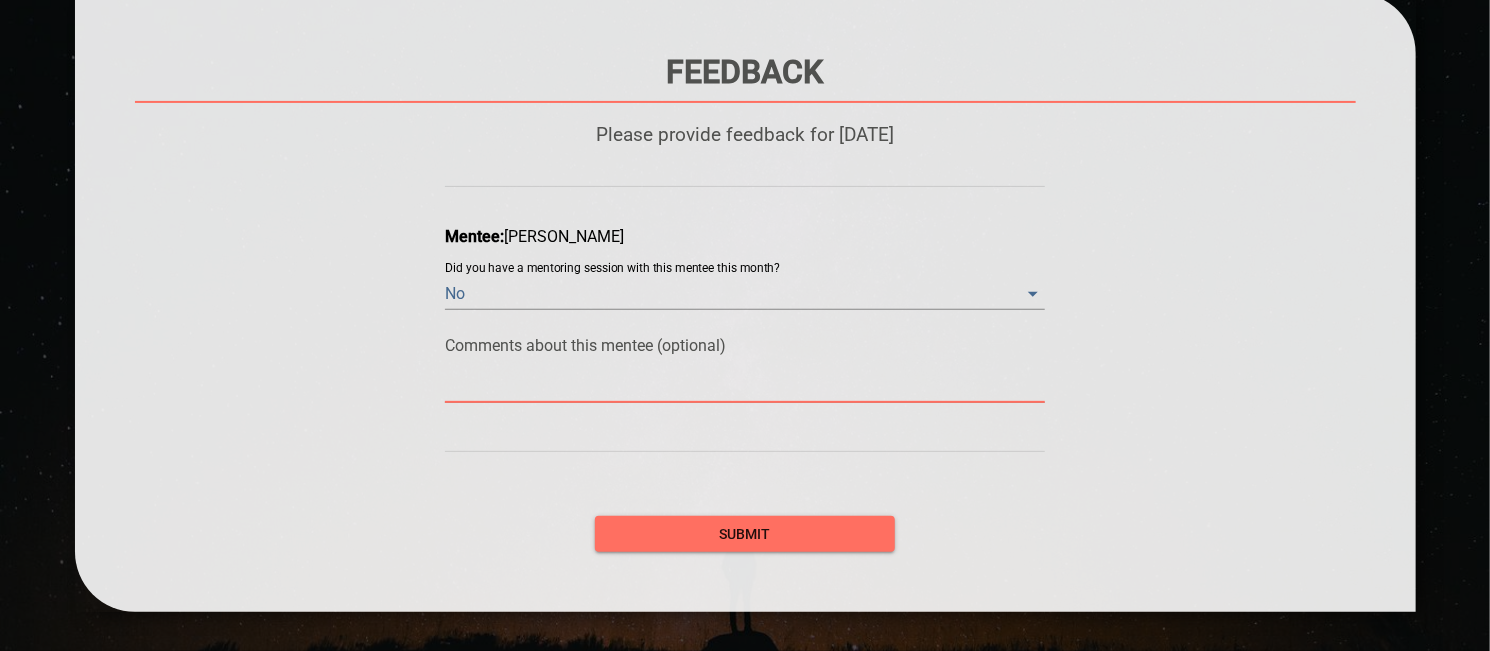 click at bounding box center (745, 386) 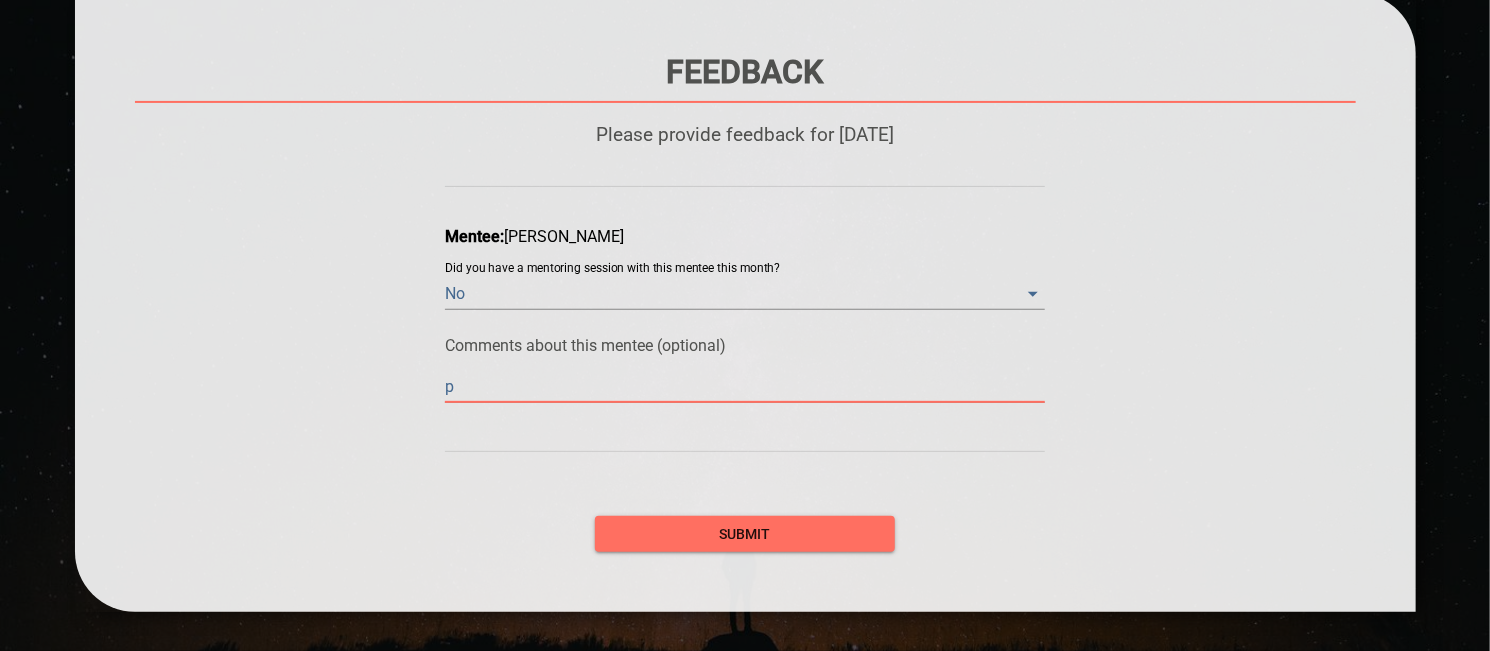 type on "pl" 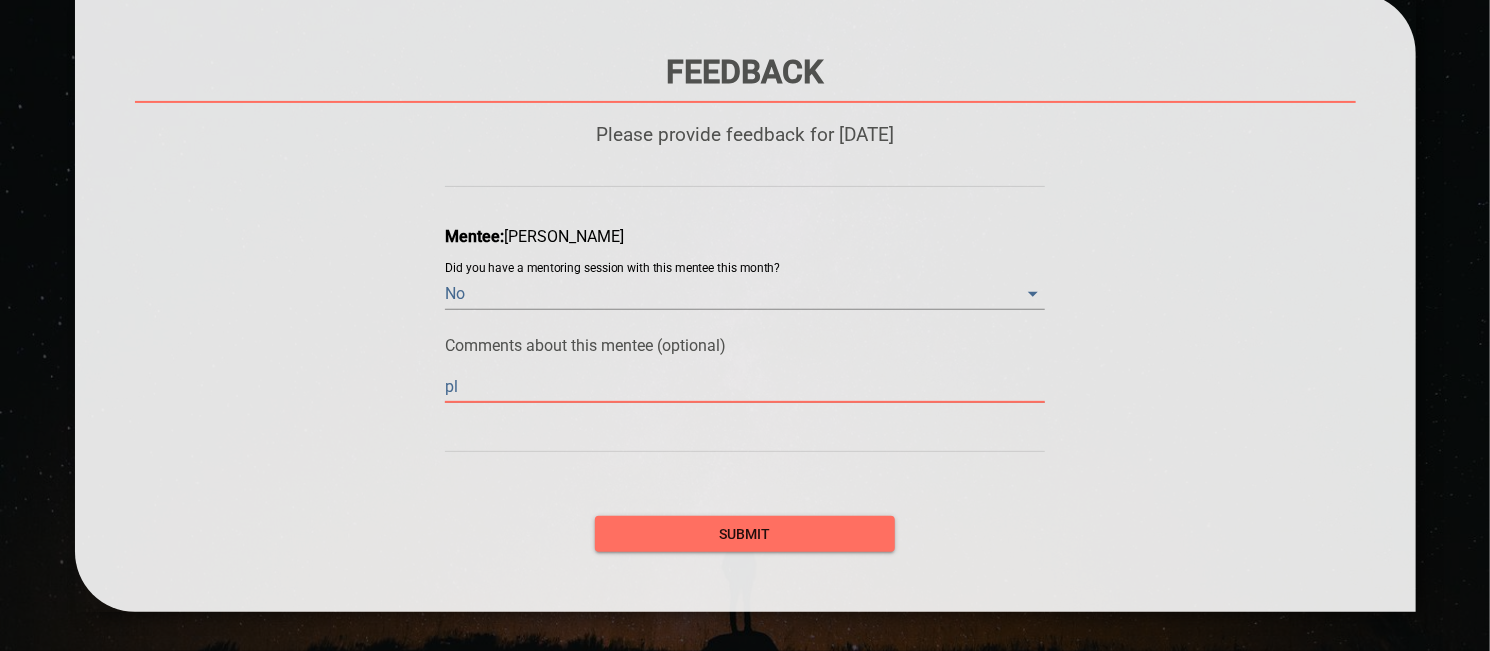 type on "pls" 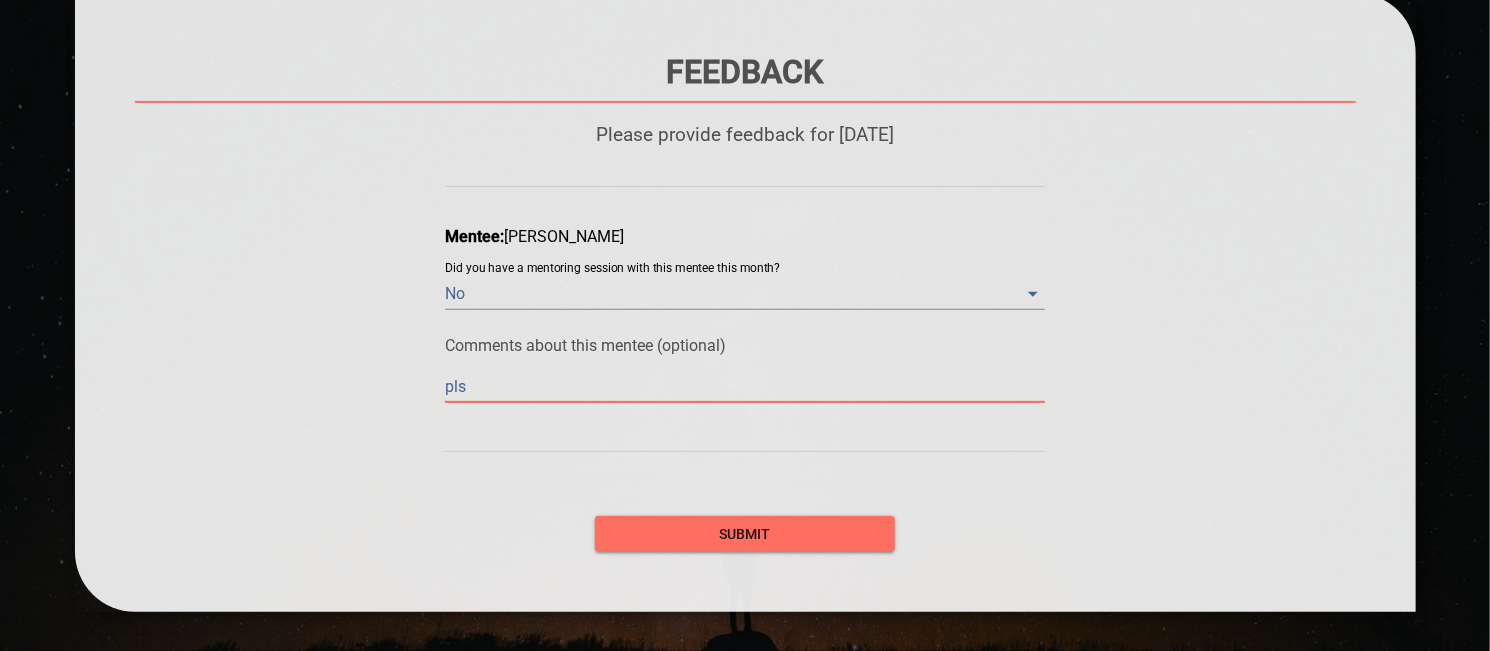 type on "pls," 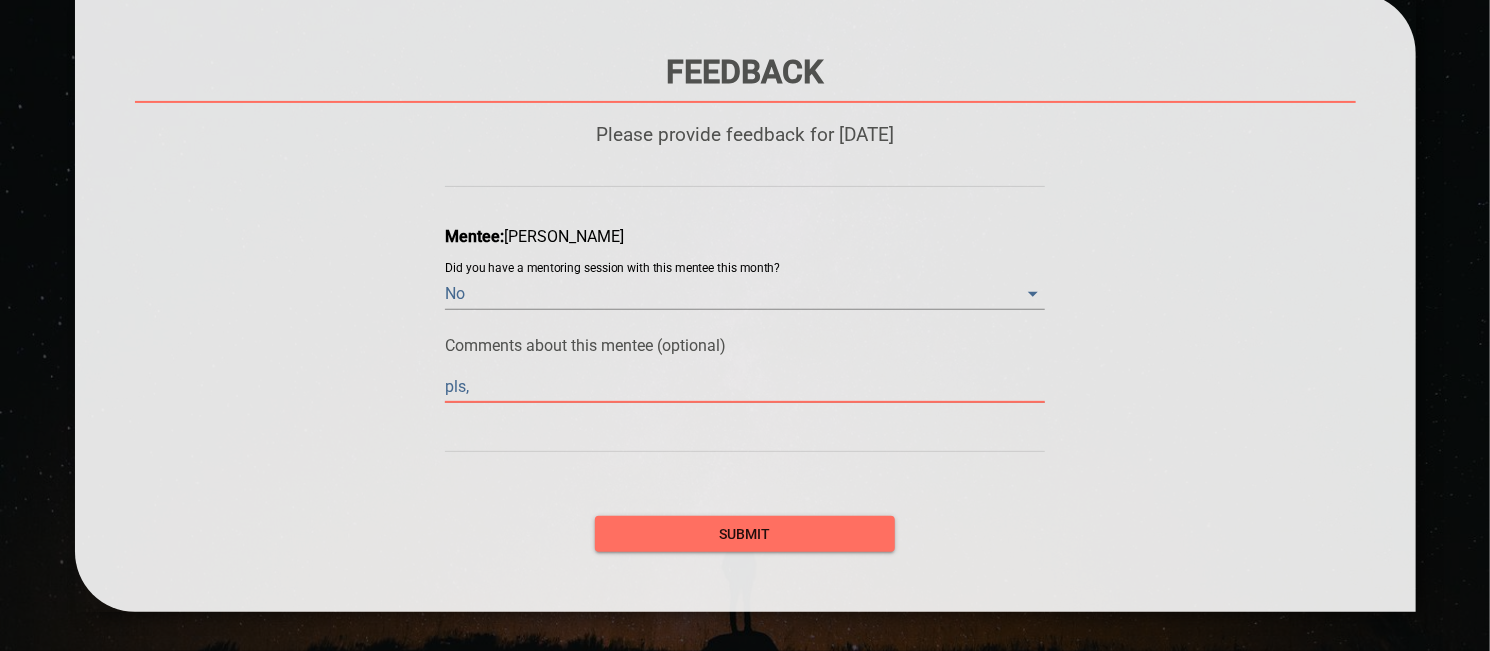 type on "pls," 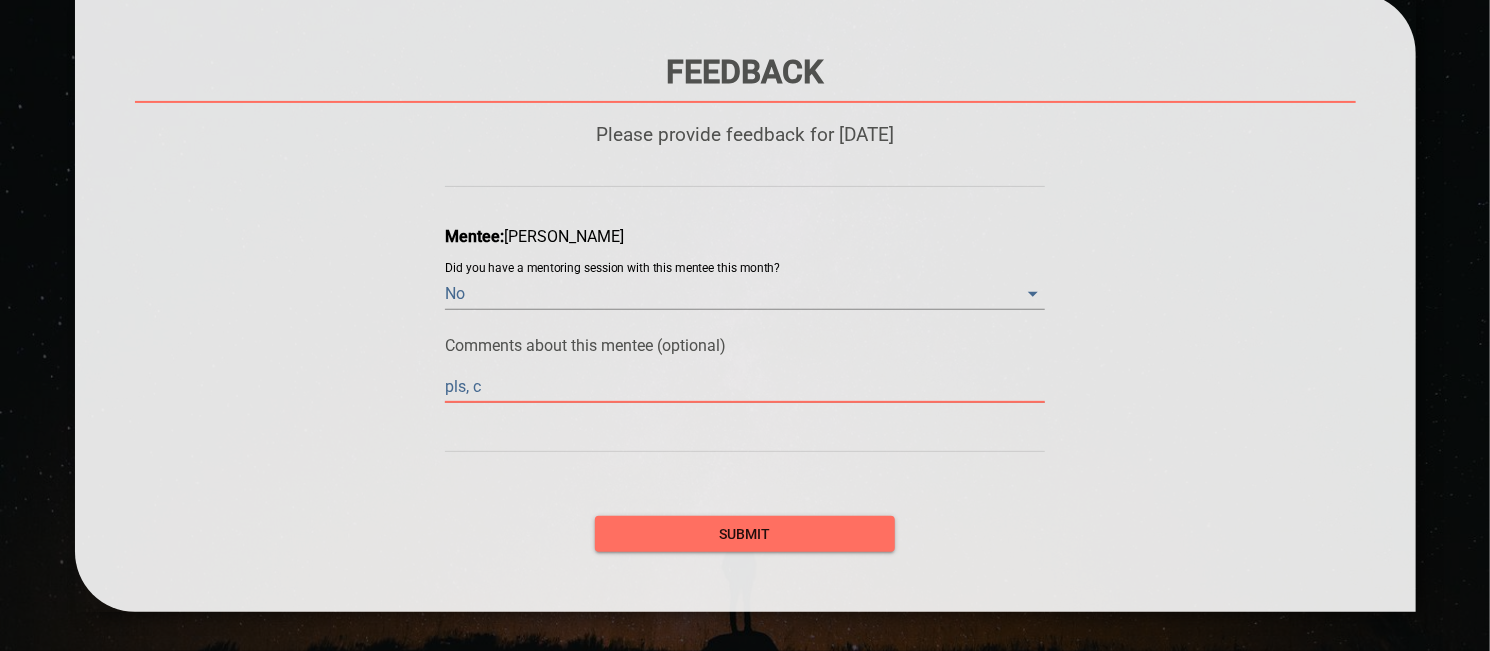 type on "pls, ca" 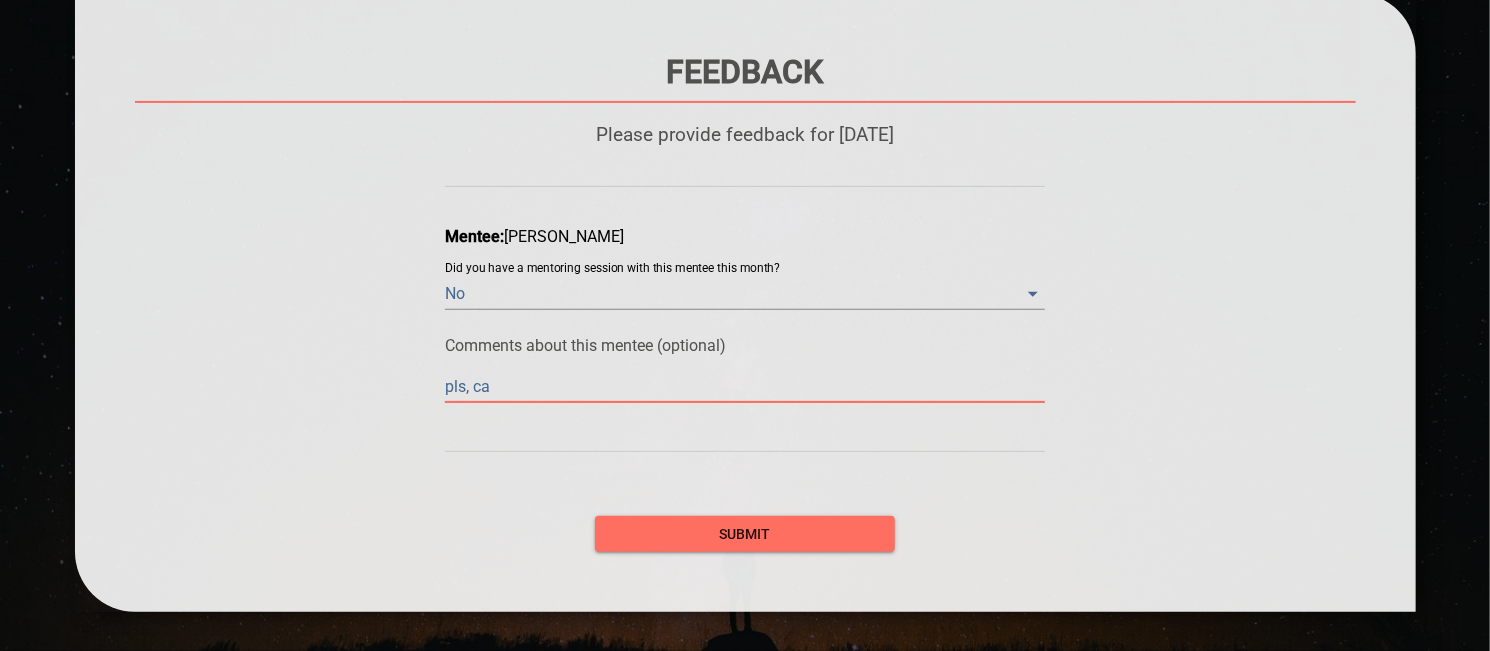 type on "pls, can" 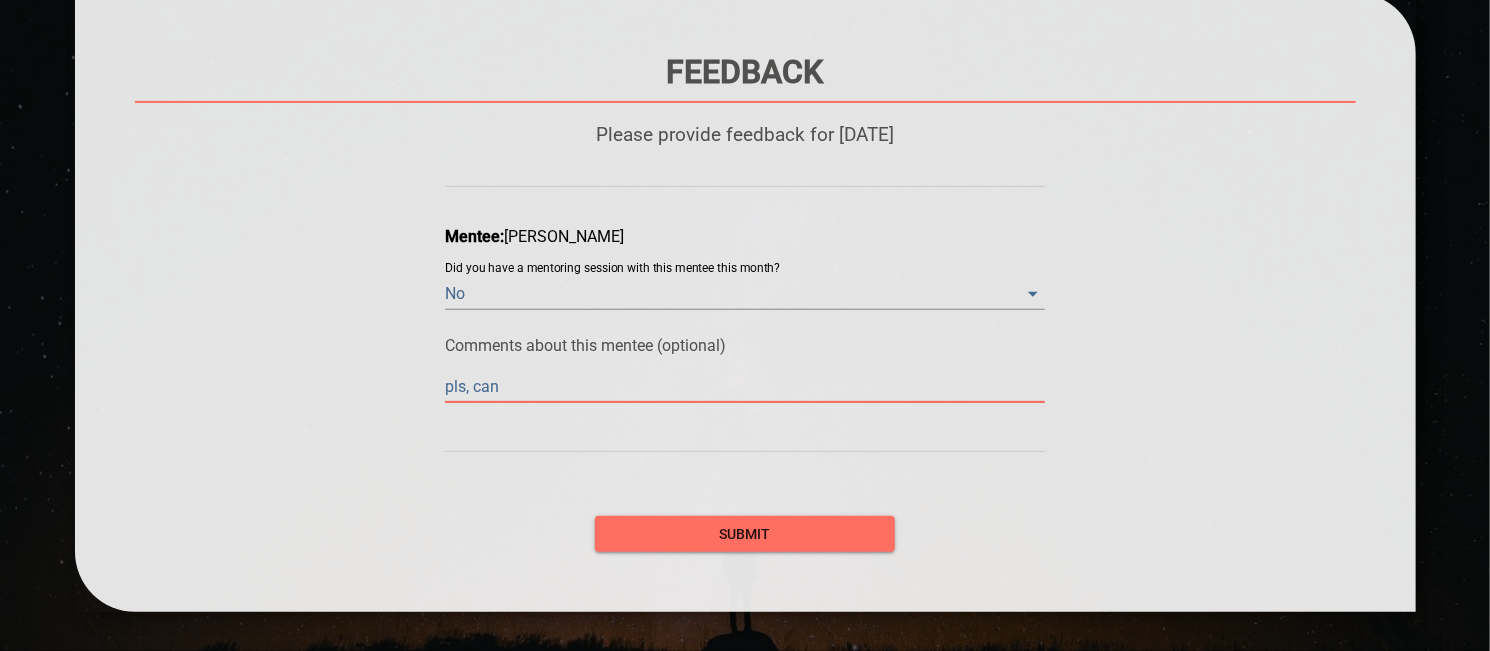 type on "pls, canc" 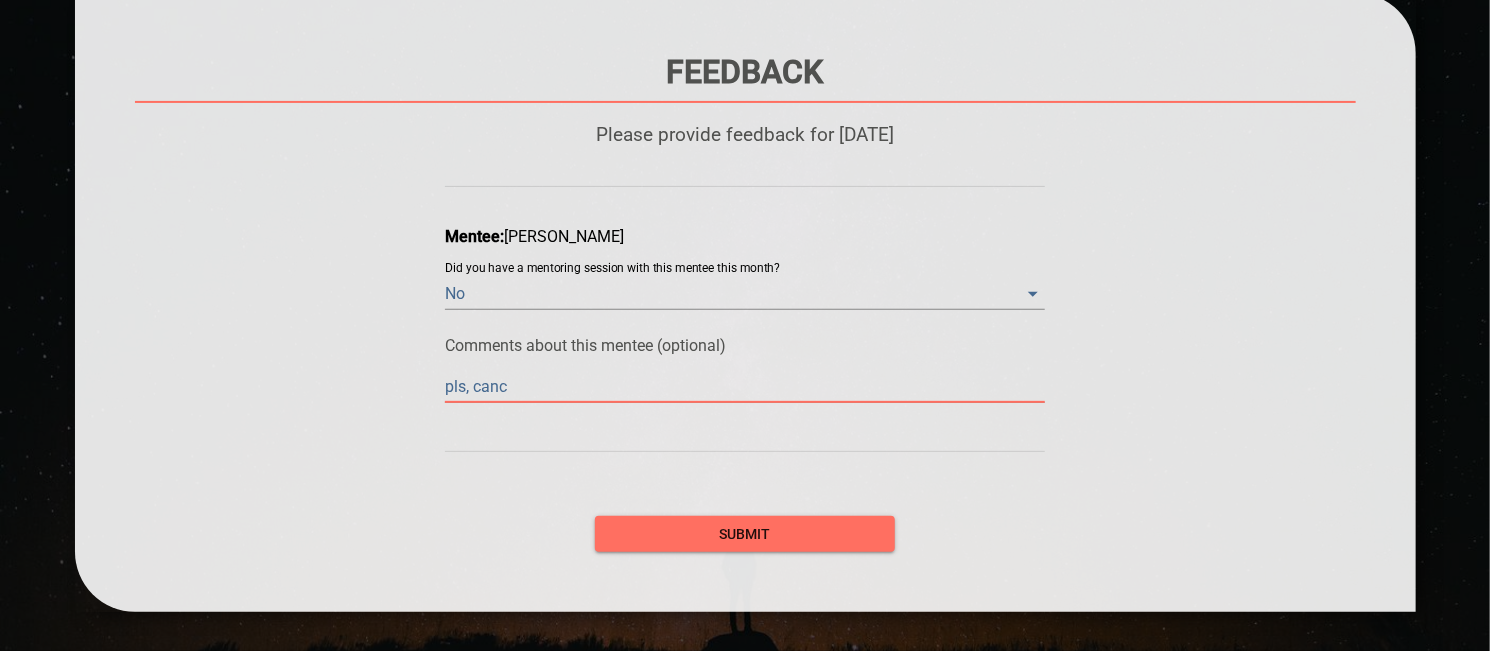 type on "pls, cance" 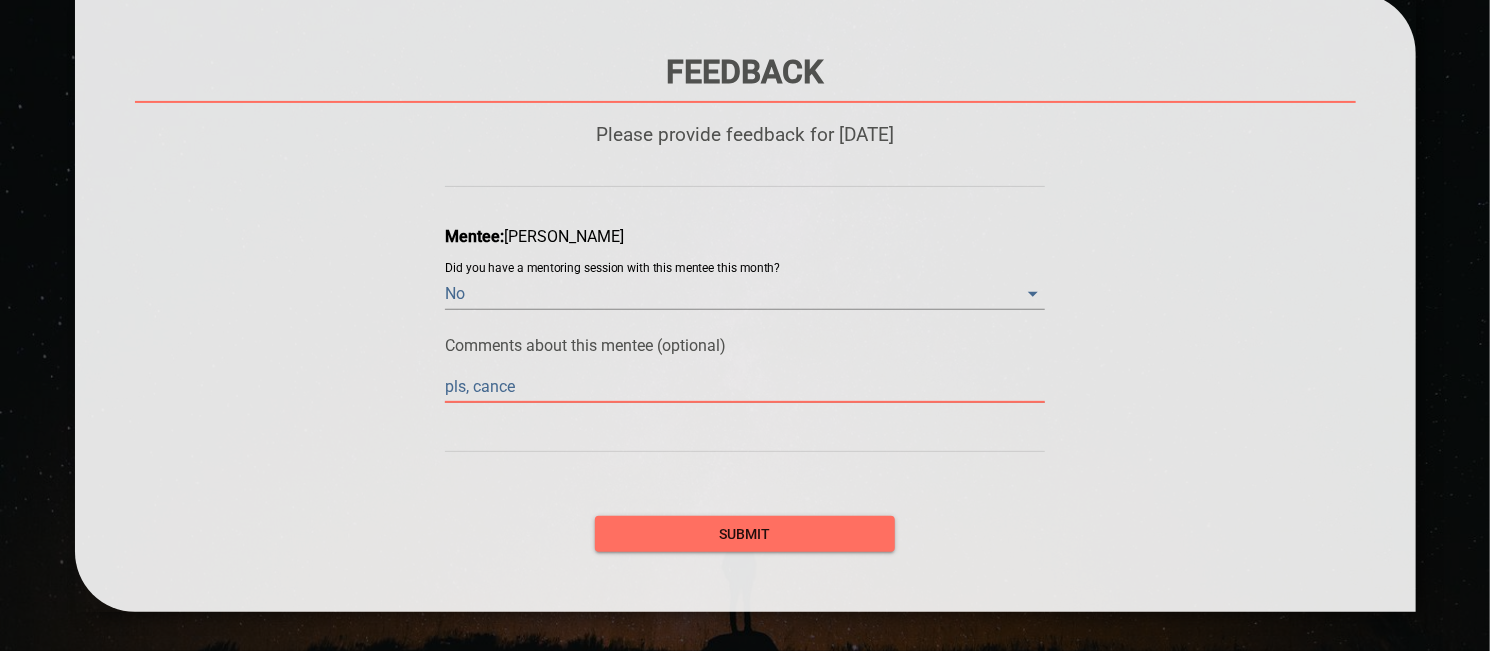 type on "pls, cancel" 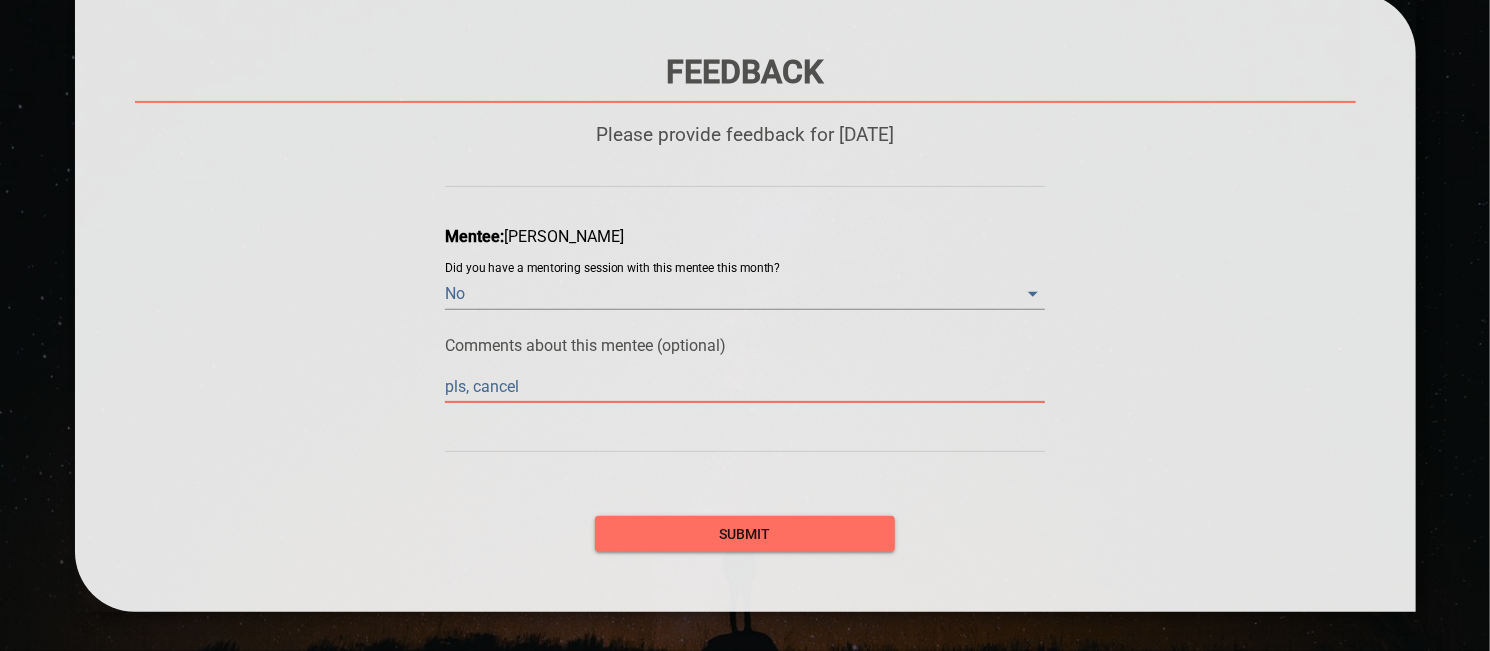 type on "pls, cancel" 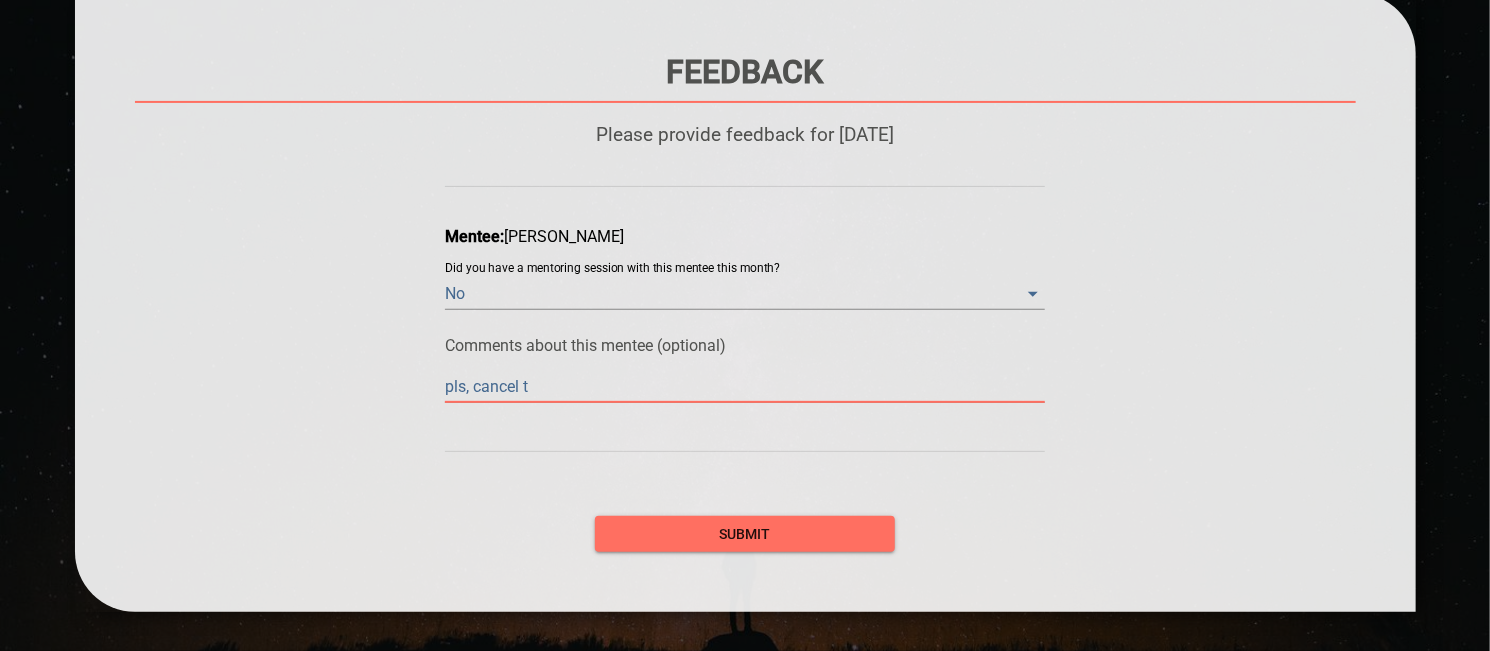 type on "pls, cancel th" 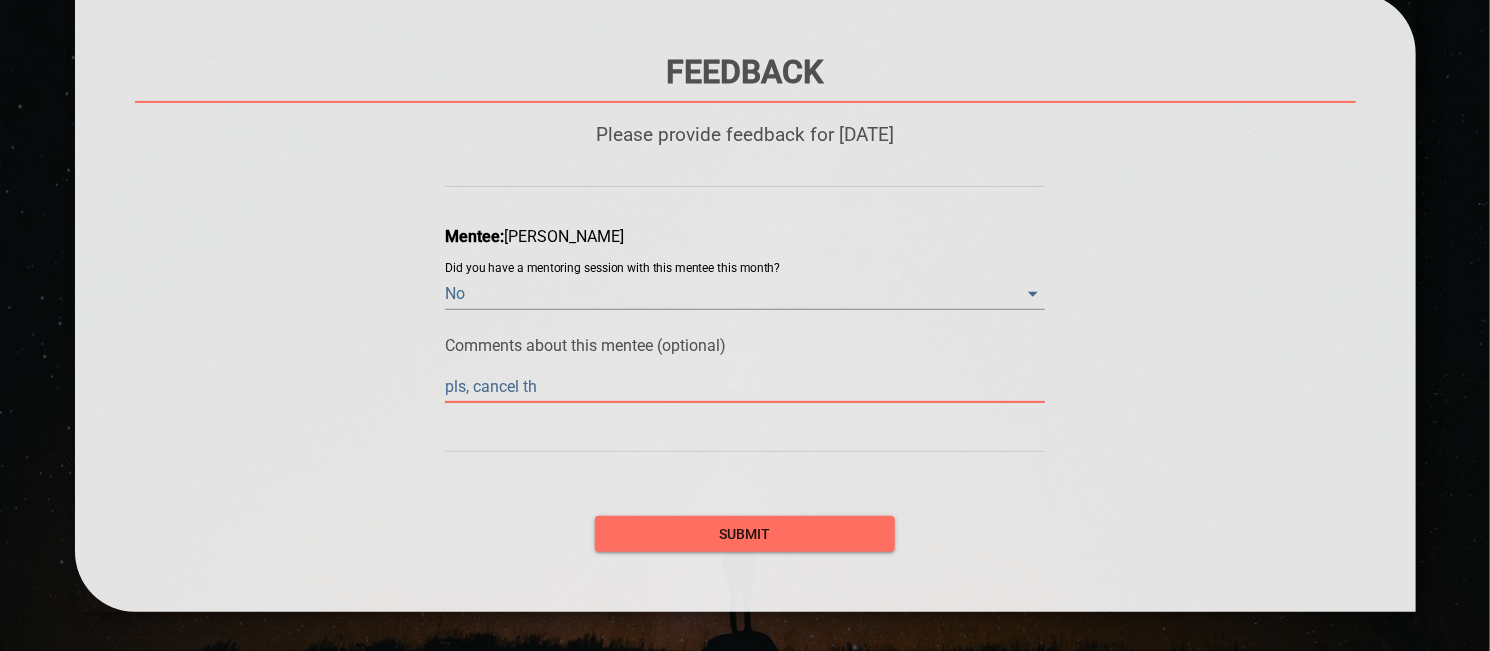 type on "pls, cancel thi" 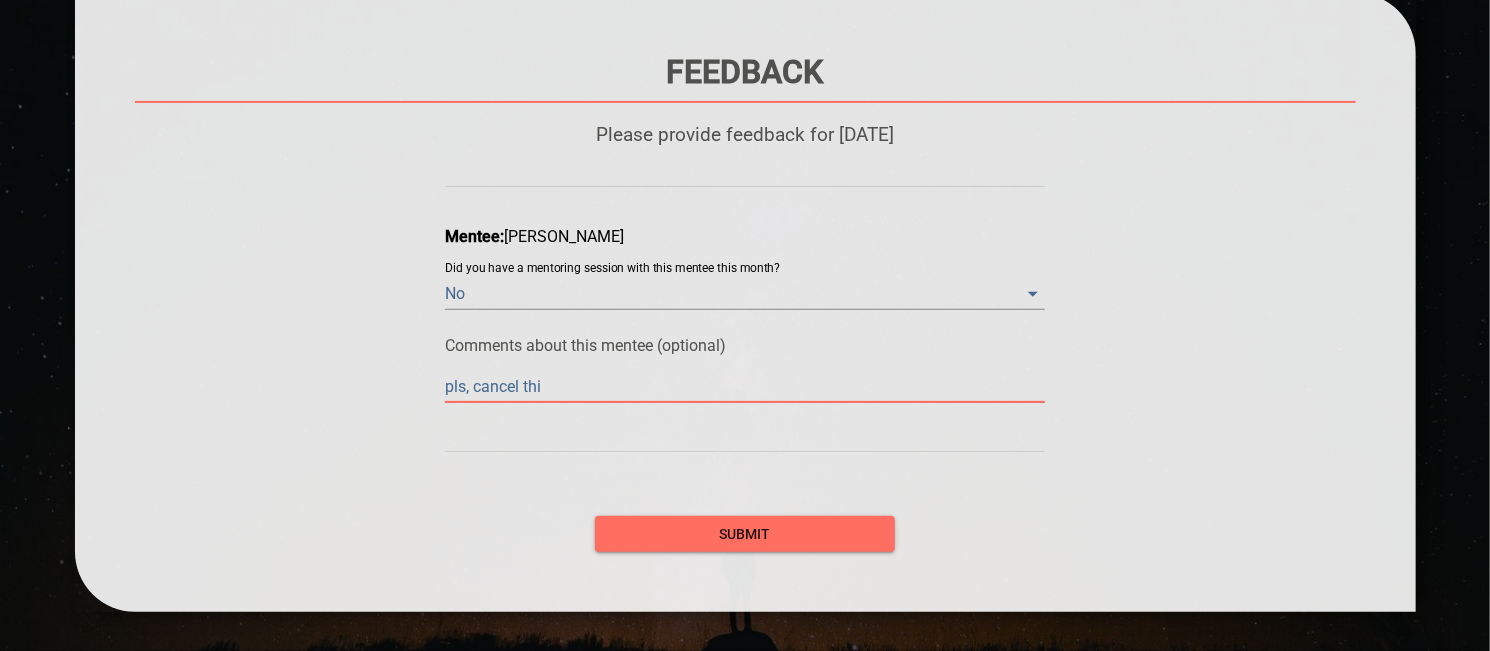 type on "pls, cancel this" 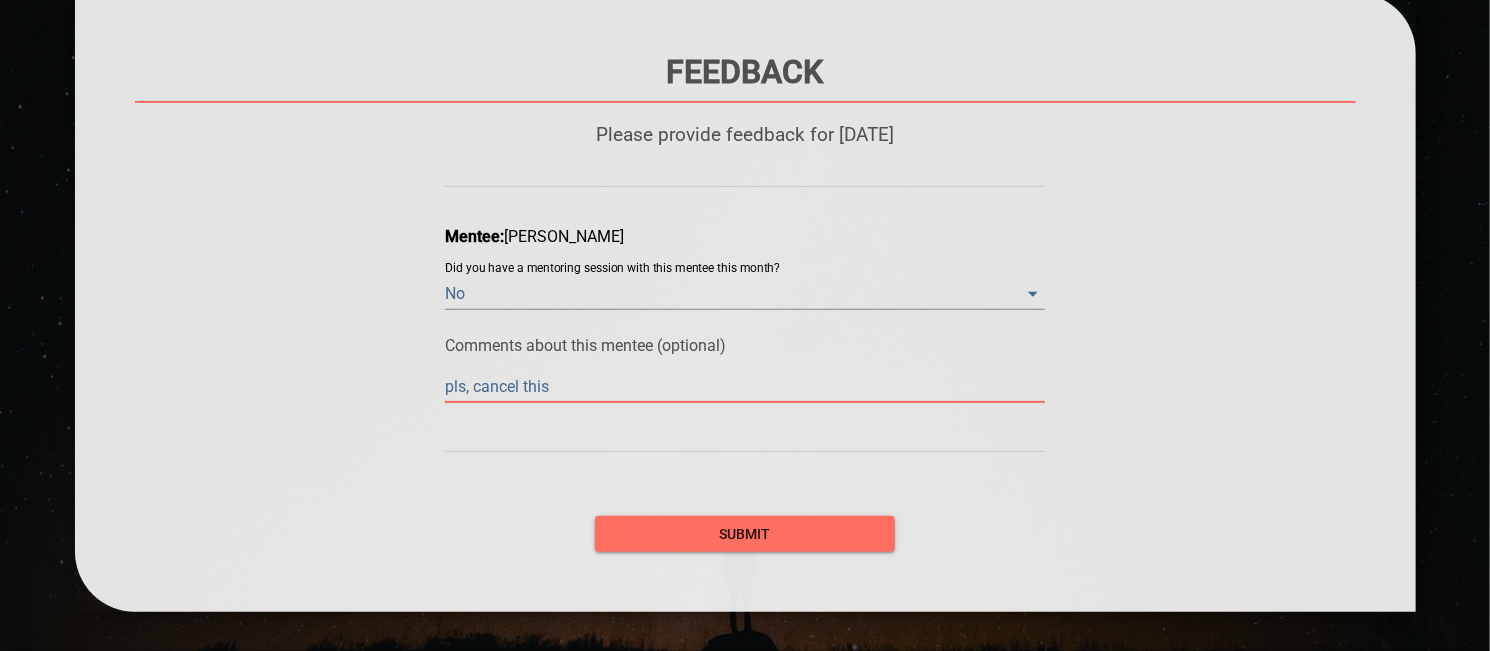type on "pls, cancel this" 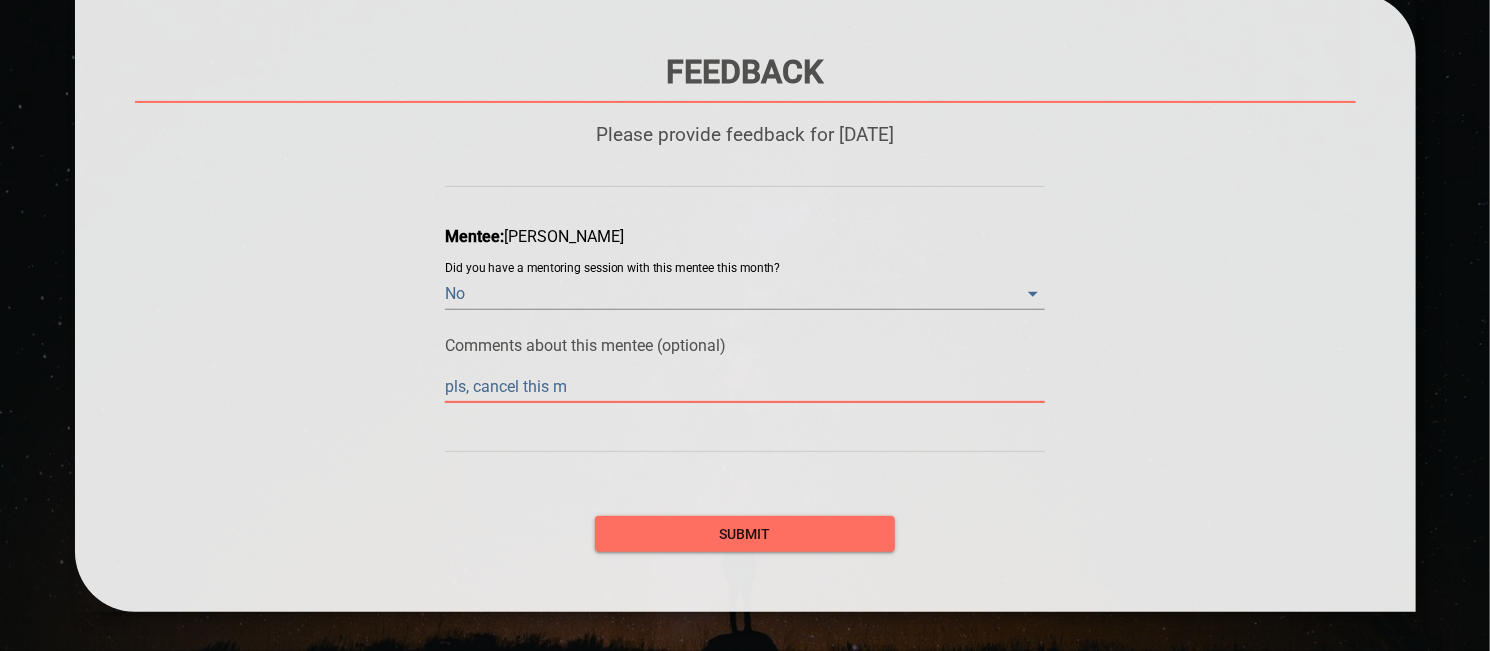 type on "pls, cancel this me" 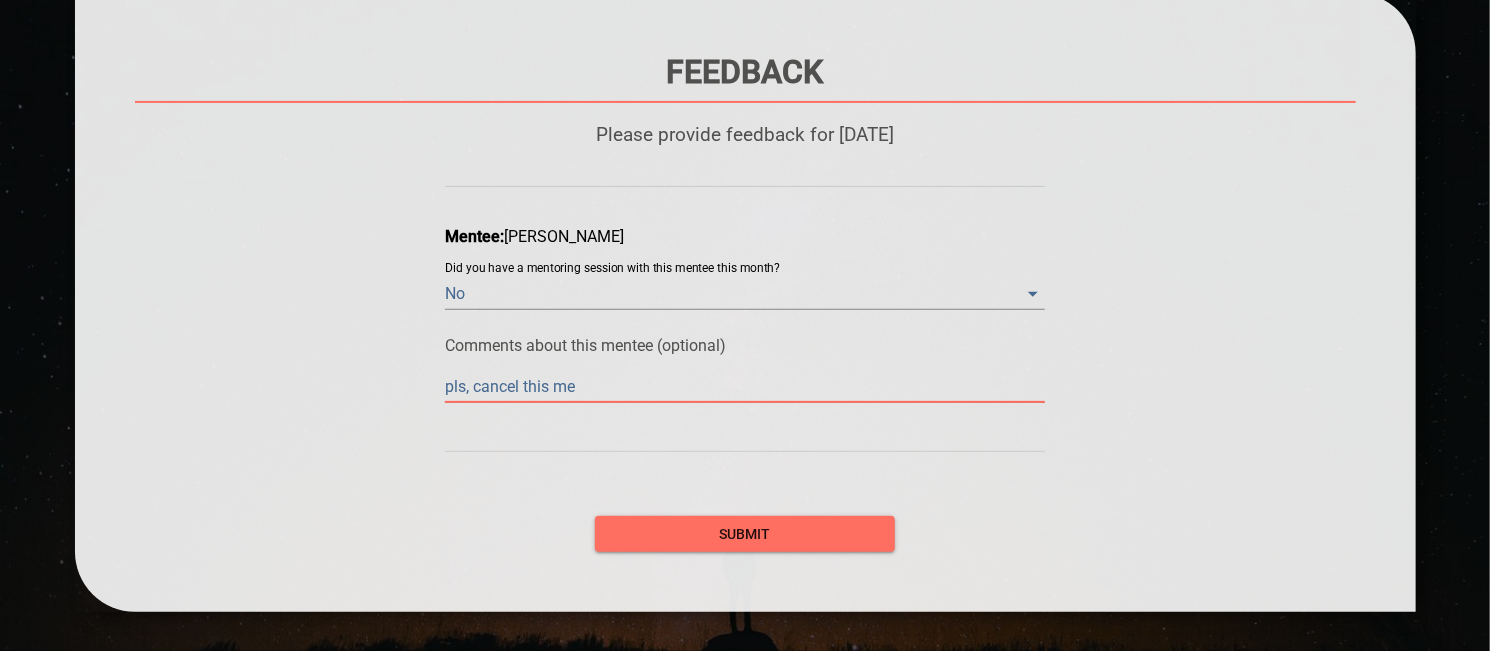 type on "pls, cancel this men" 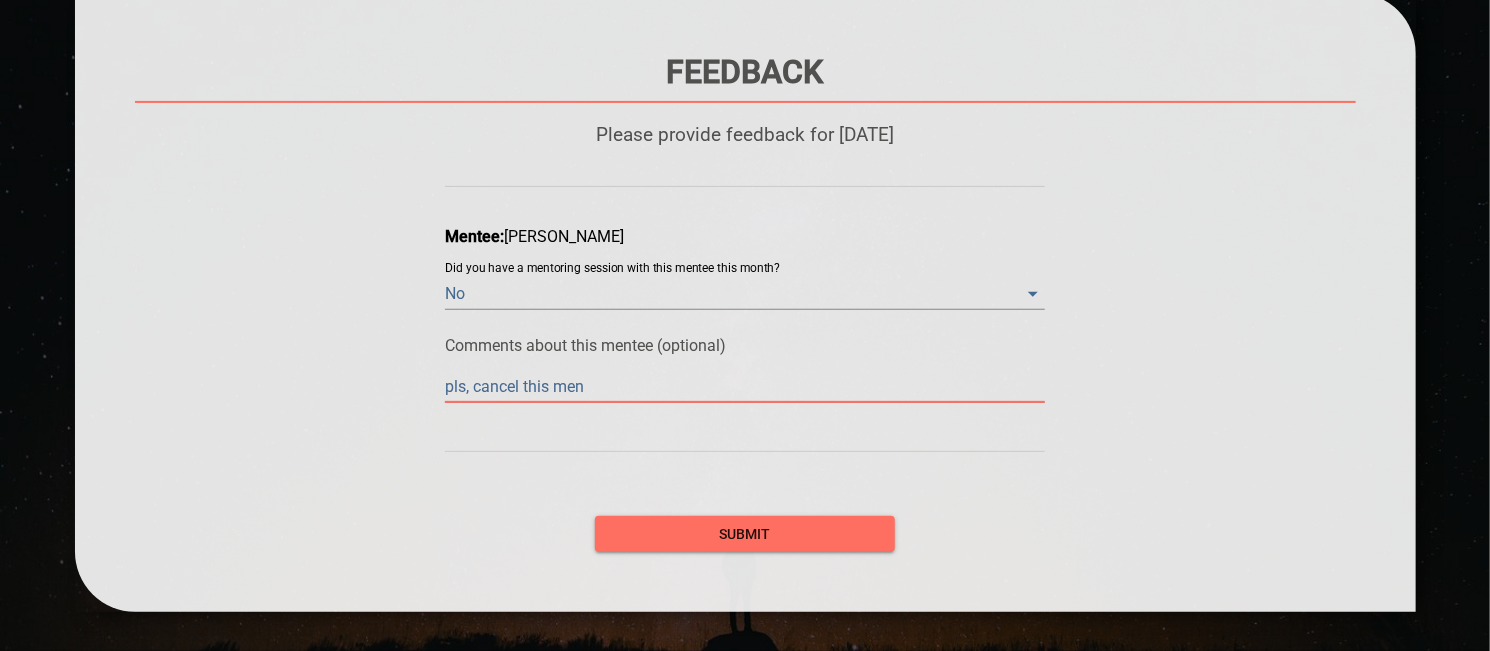 type on "pls, cancel this ment" 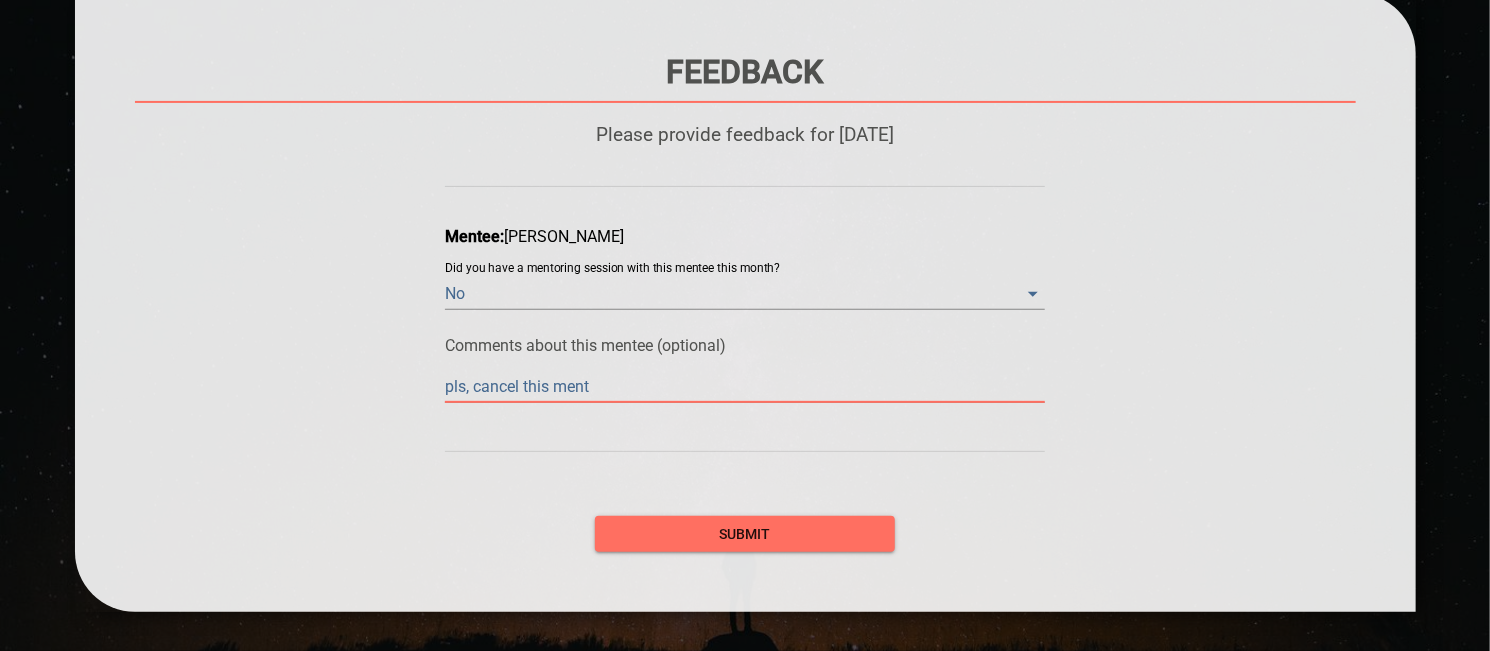 type on "pls, cancel this mente" 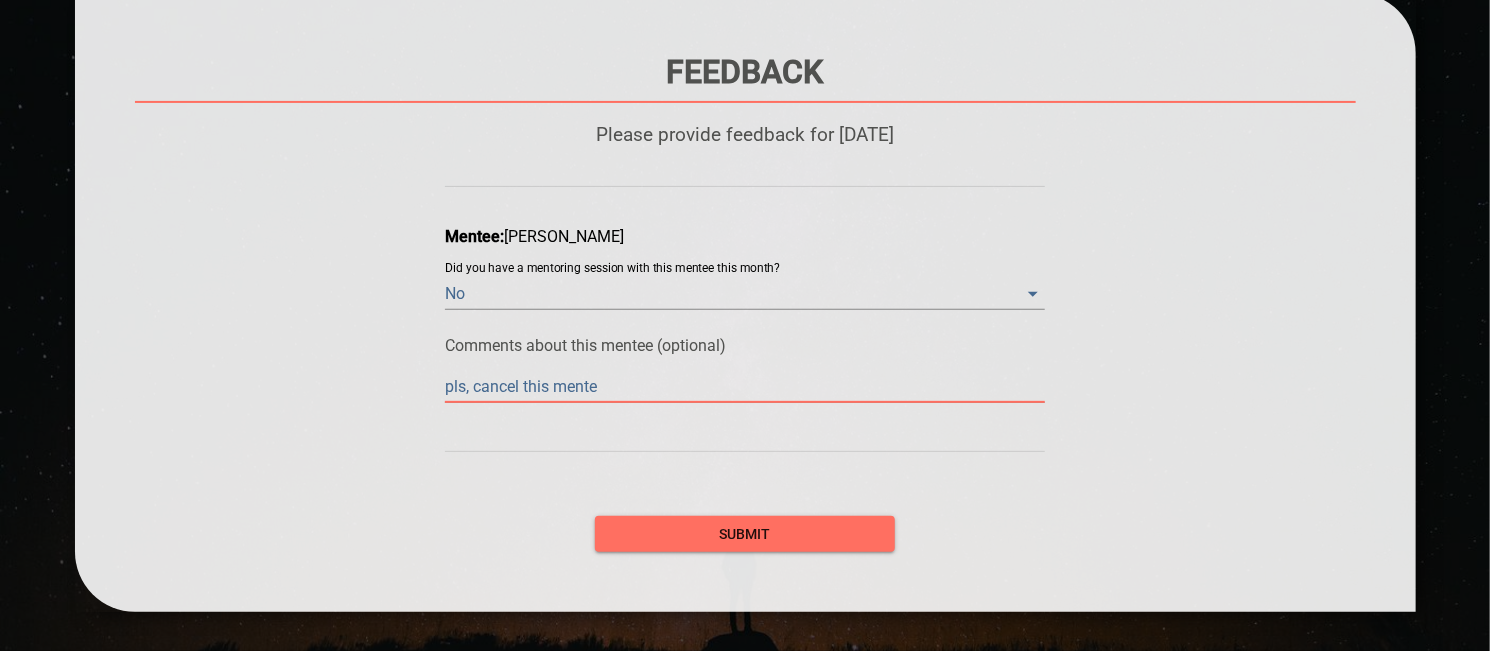 type on "pls, cancel this mentee" 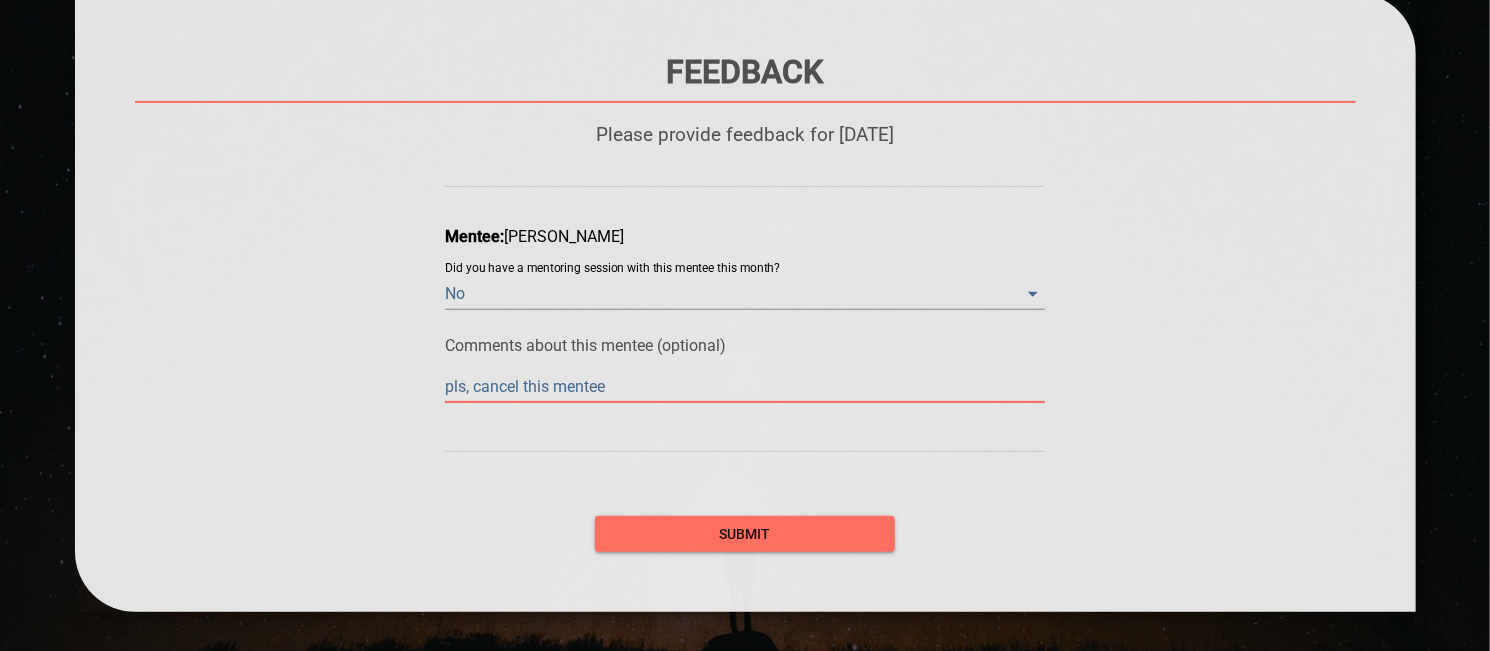 type on "pls, cancel this mentee." 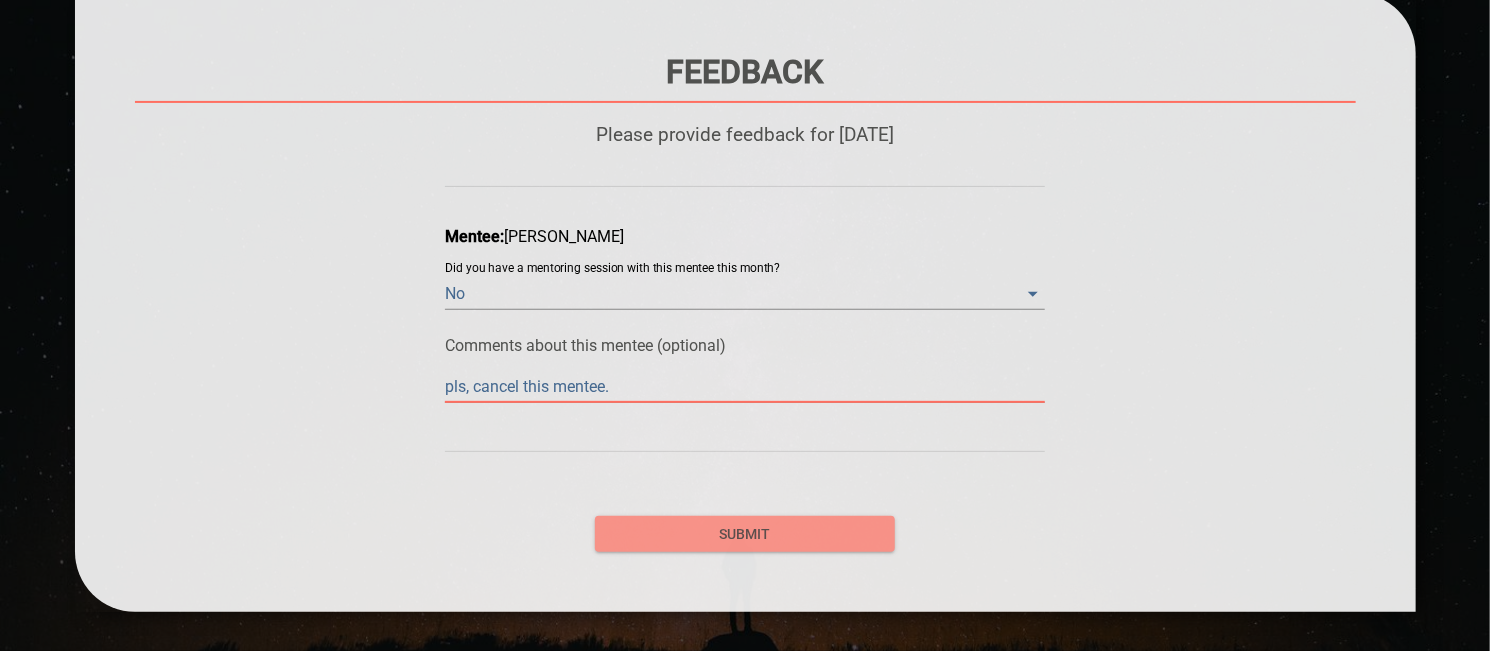 type on "pls, cancel this mentee." 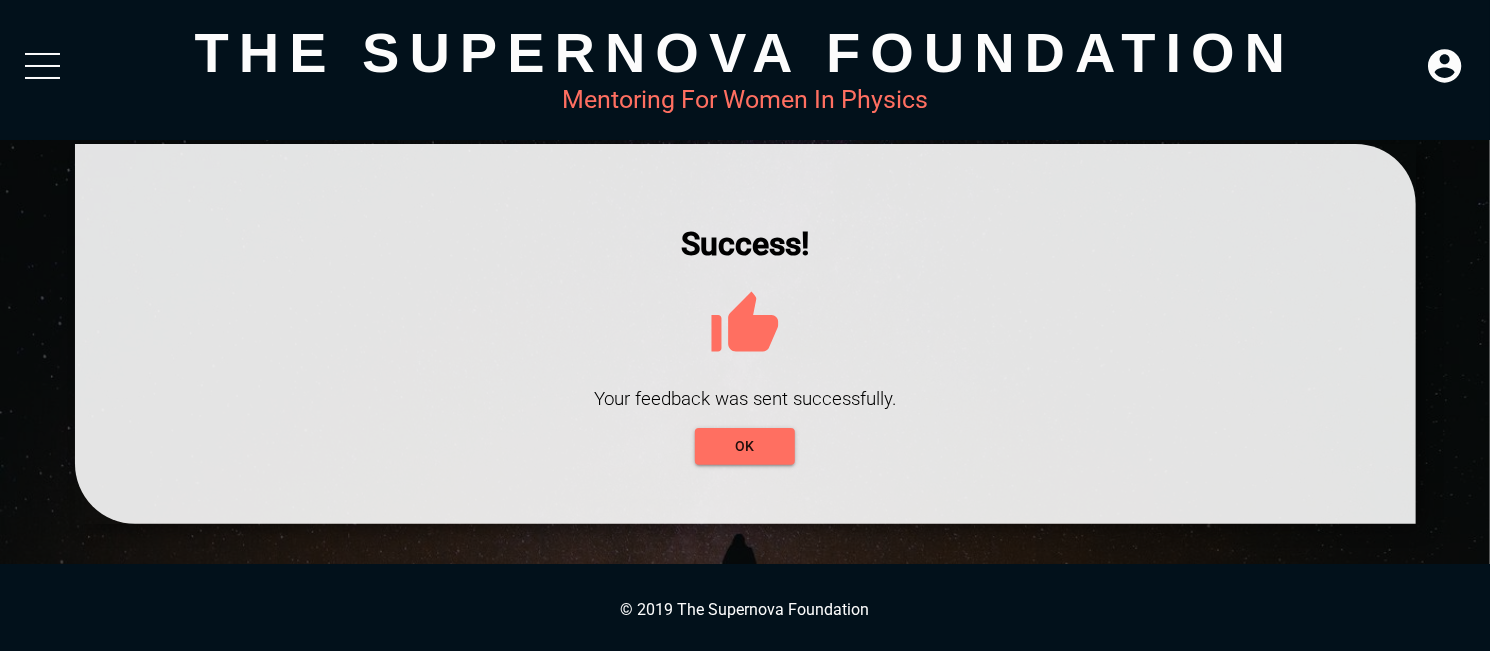 scroll, scrollTop: 36, scrollLeft: 0, axis: vertical 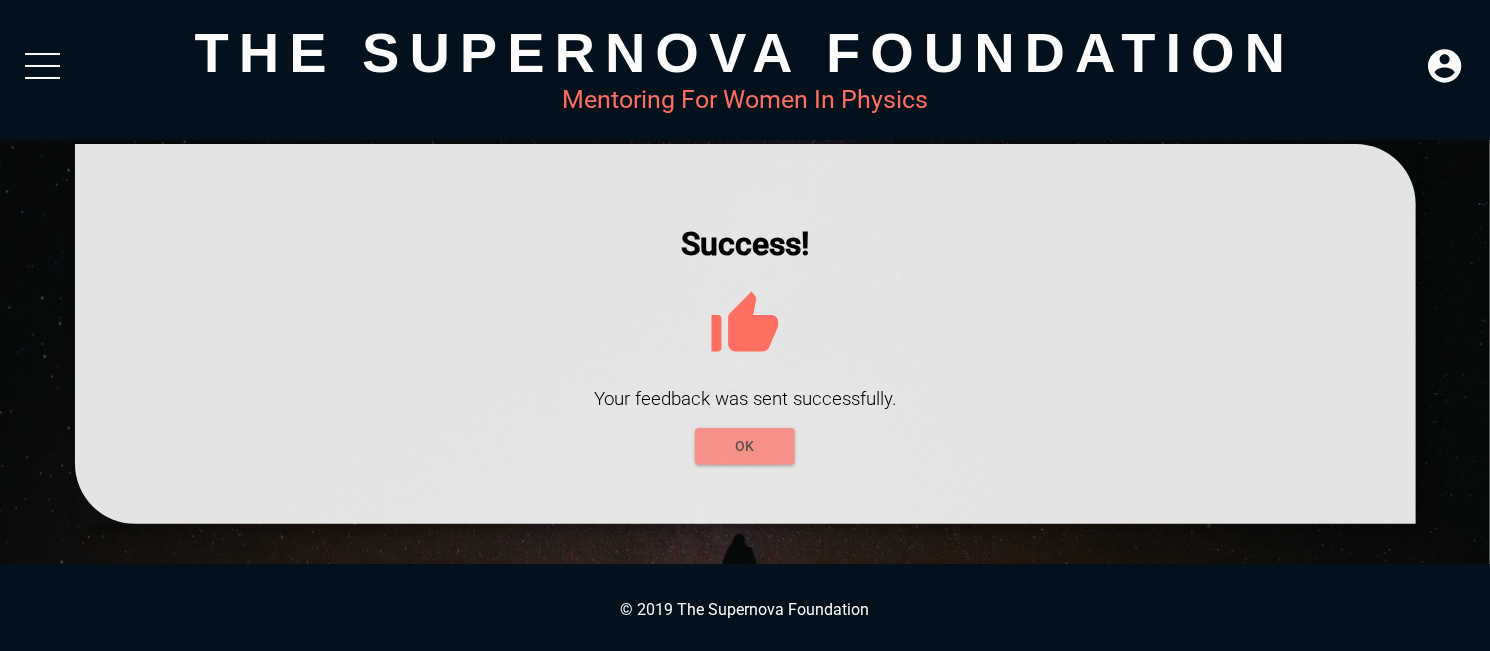 click on "OK" at bounding box center (745, 446) 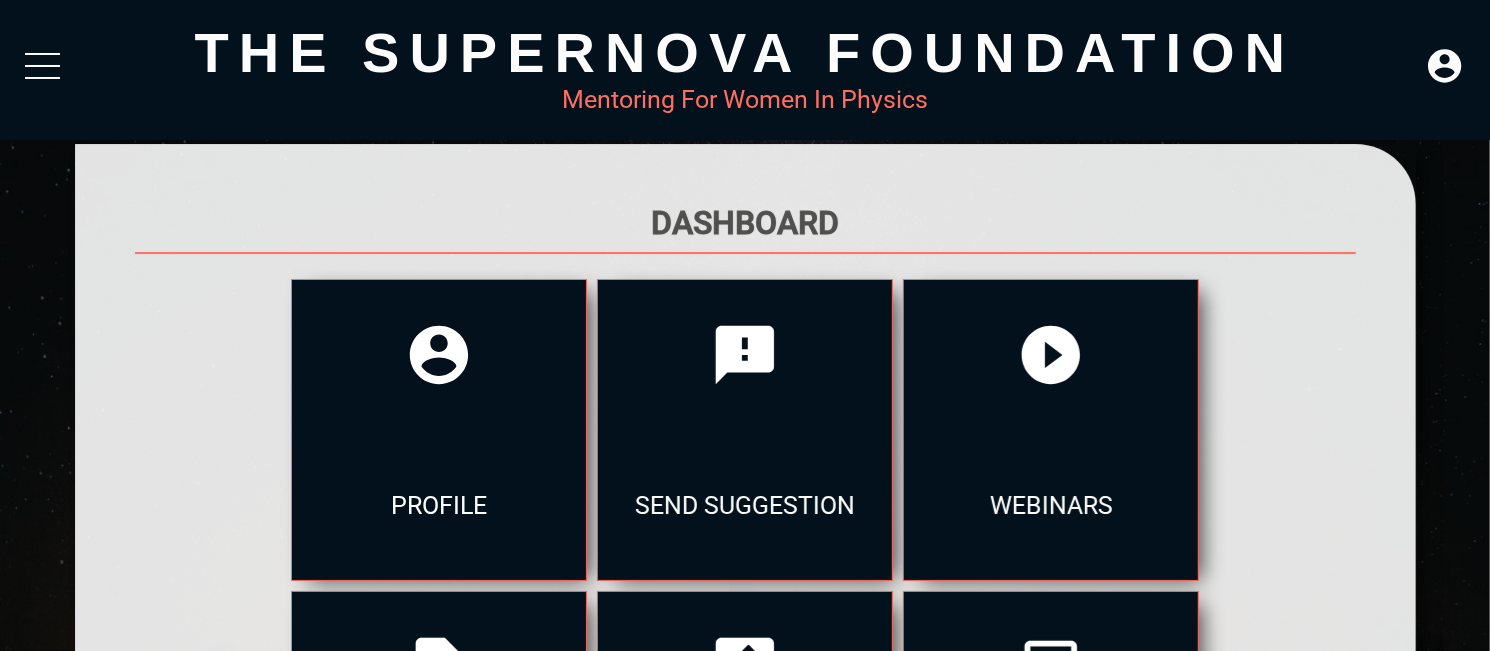 scroll, scrollTop: 0, scrollLeft: 0, axis: both 